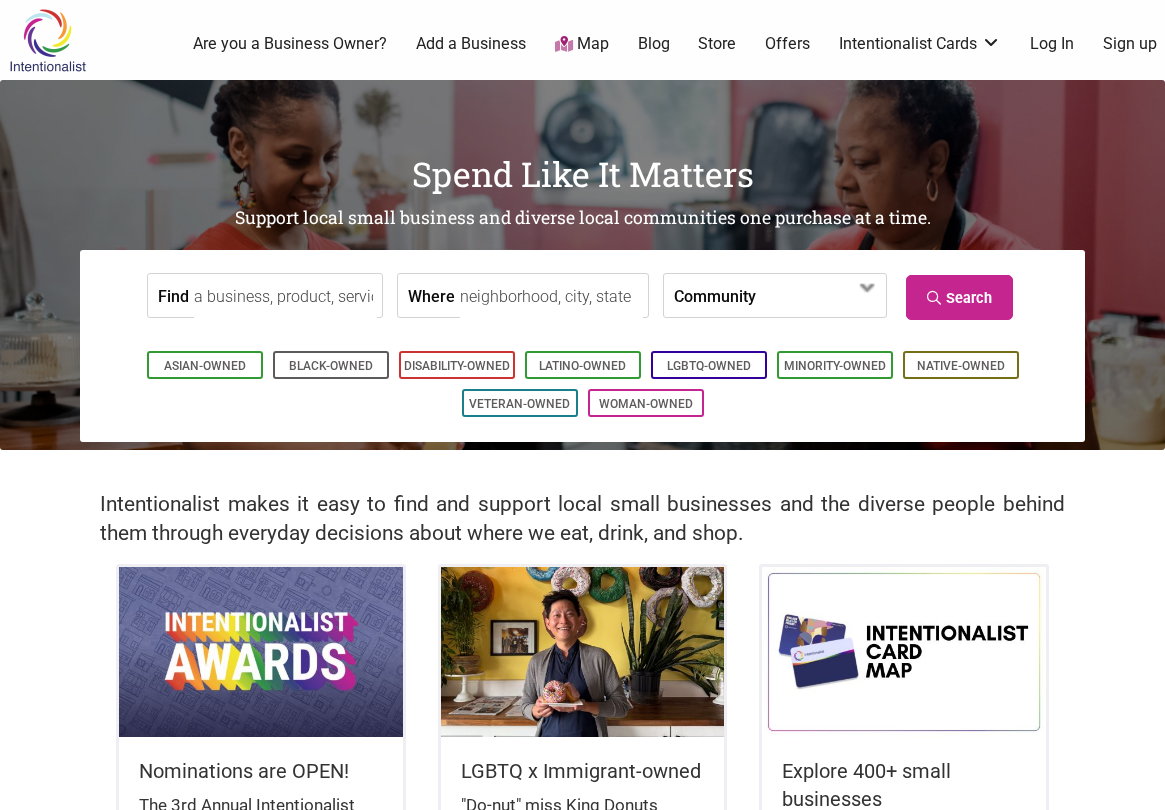 scroll, scrollTop: 0, scrollLeft: 0, axis: both 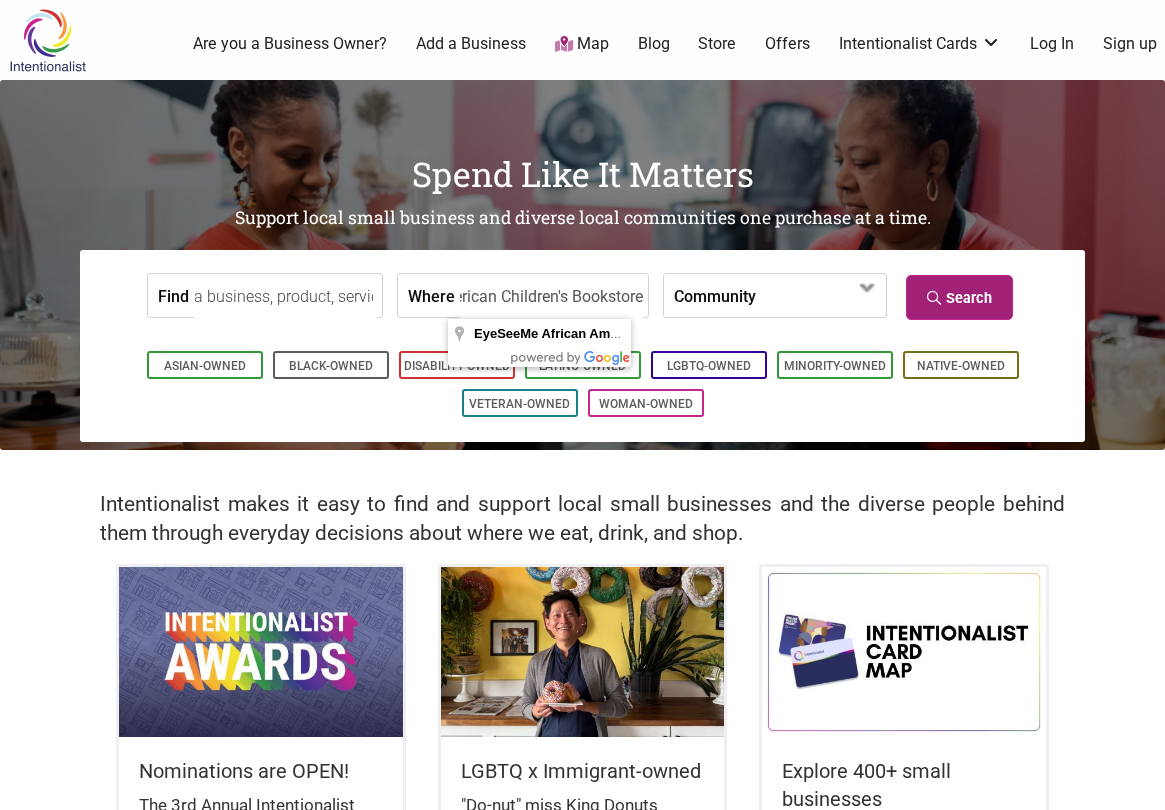 type on "EyeSeeMe African American Children's Bookstore" 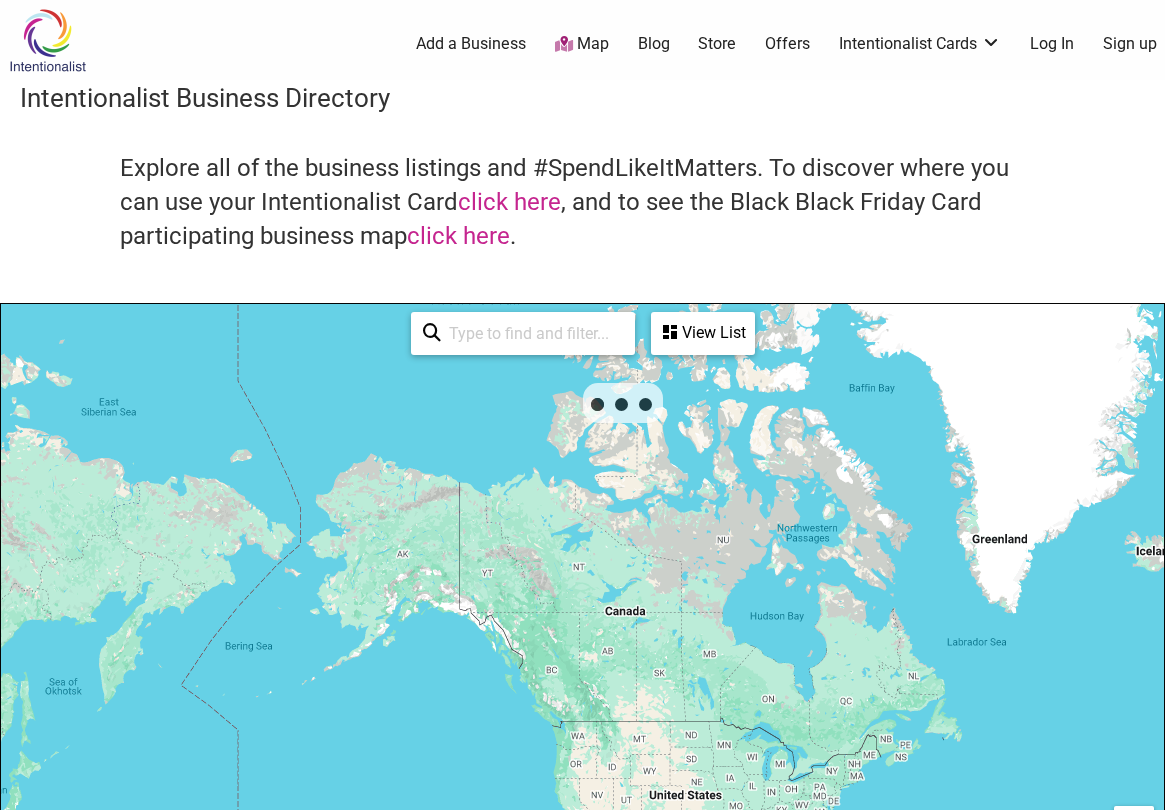 scroll, scrollTop: 500, scrollLeft: 0, axis: vertical 